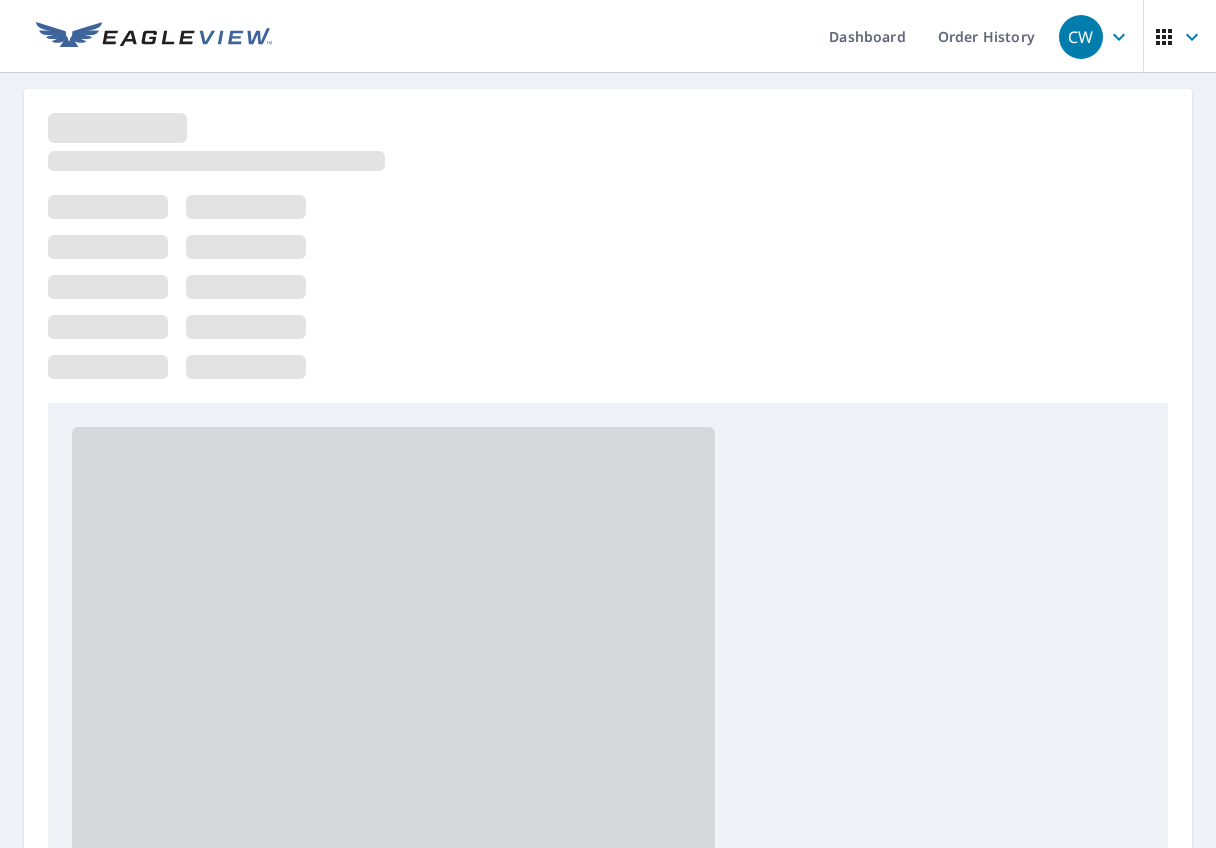 scroll, scrollTop: 0, scrollLeft: 0, axis: both 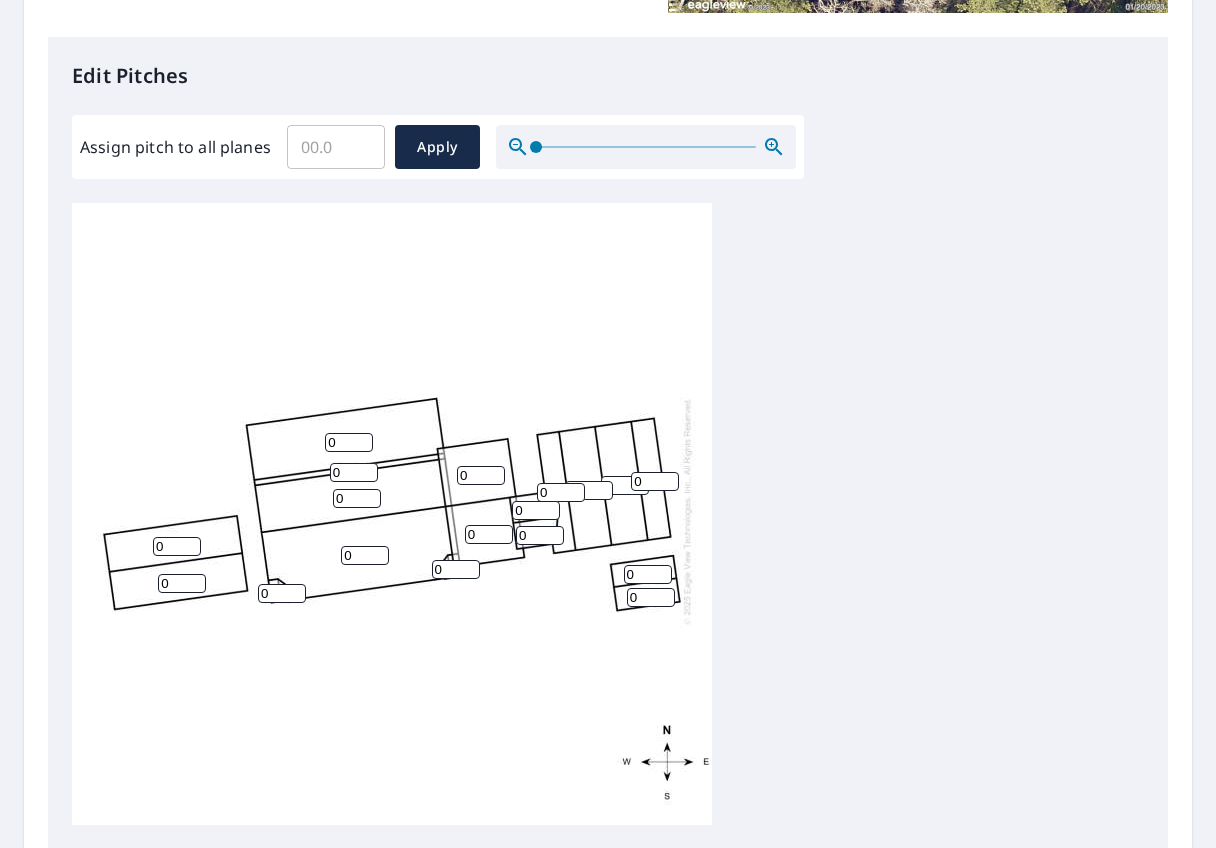 drag, startPoint x: 974, startPoint y: 304, endPoint x: 944, endPoint y: 297, distance: 30.805843 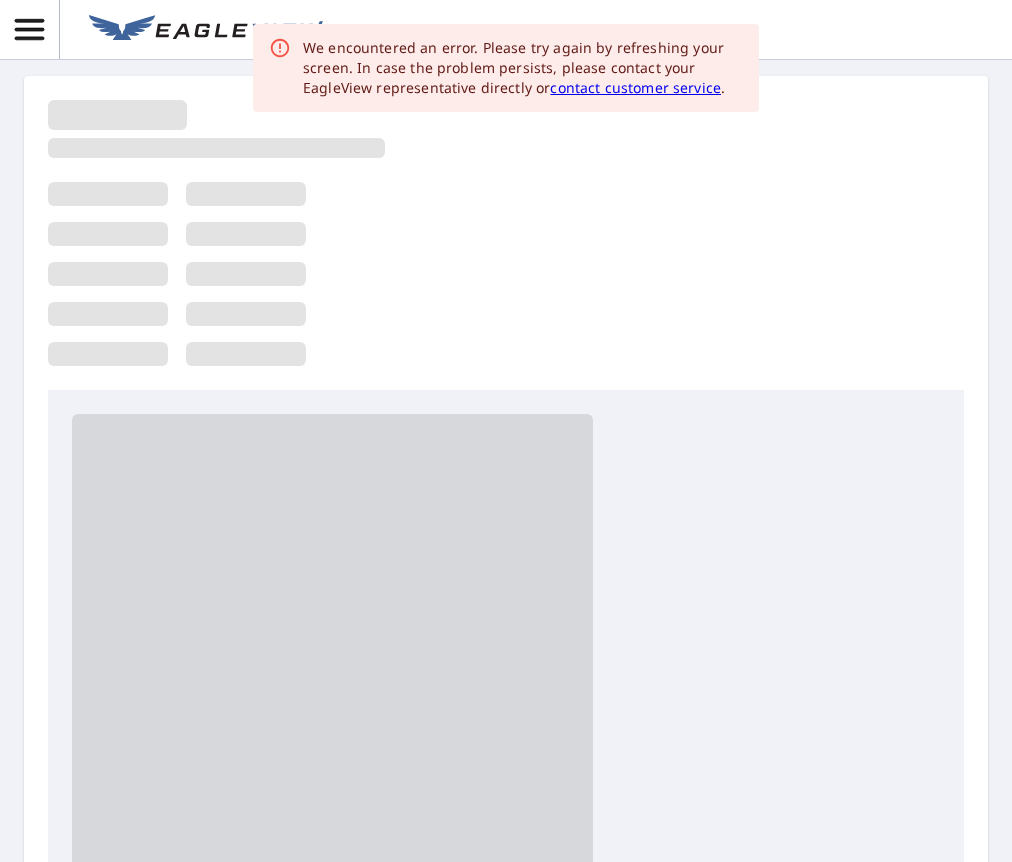 scroll, scrollTop: 0, scrollLeft: 0, axis: both 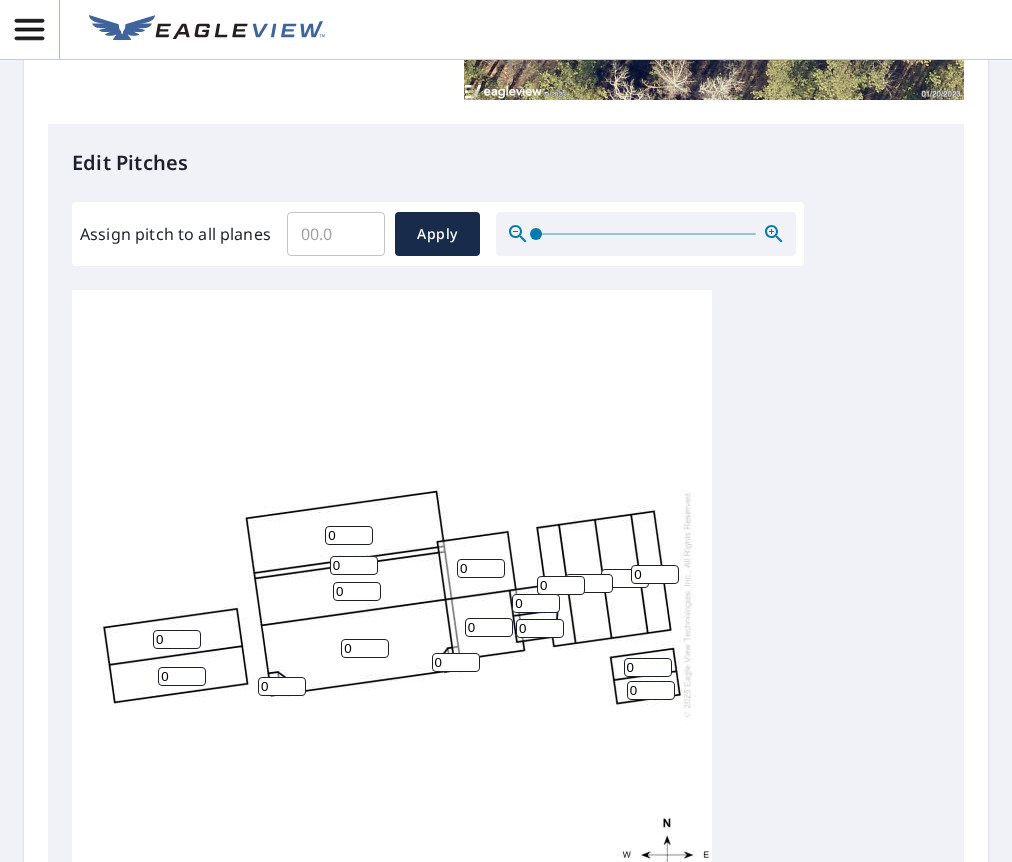 click on "Assign pitch to all planes" at bounding box center [336, 234] 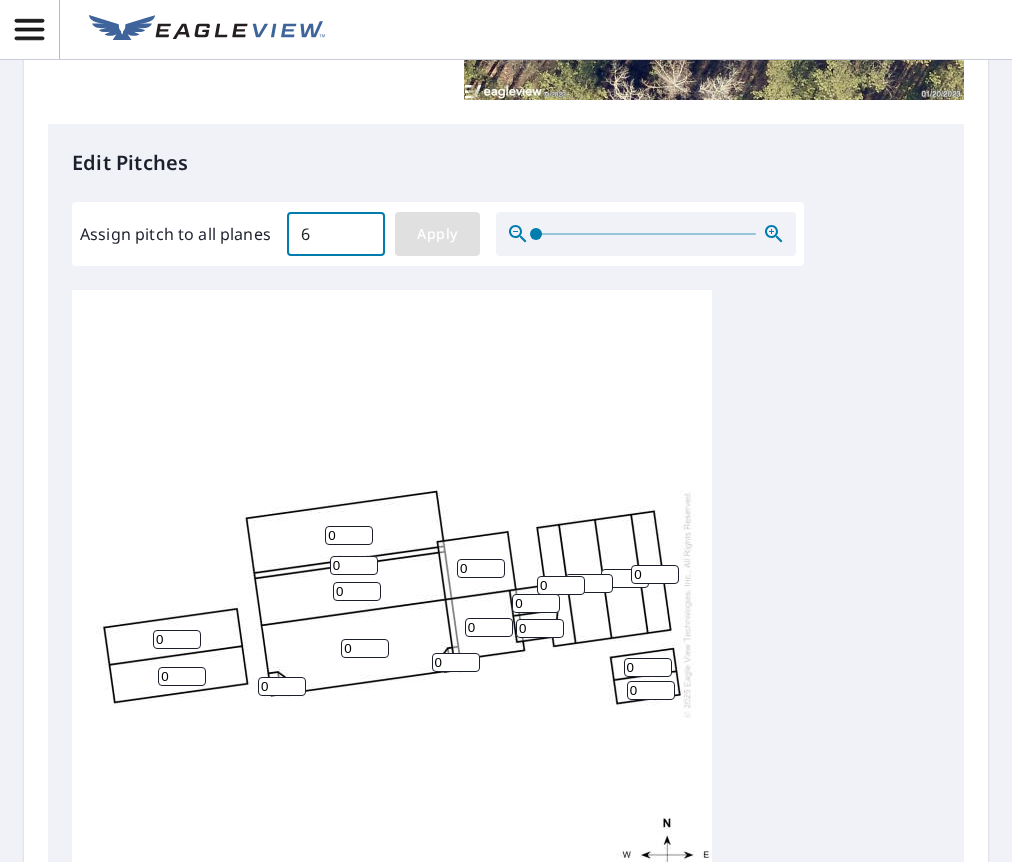 type on "6" 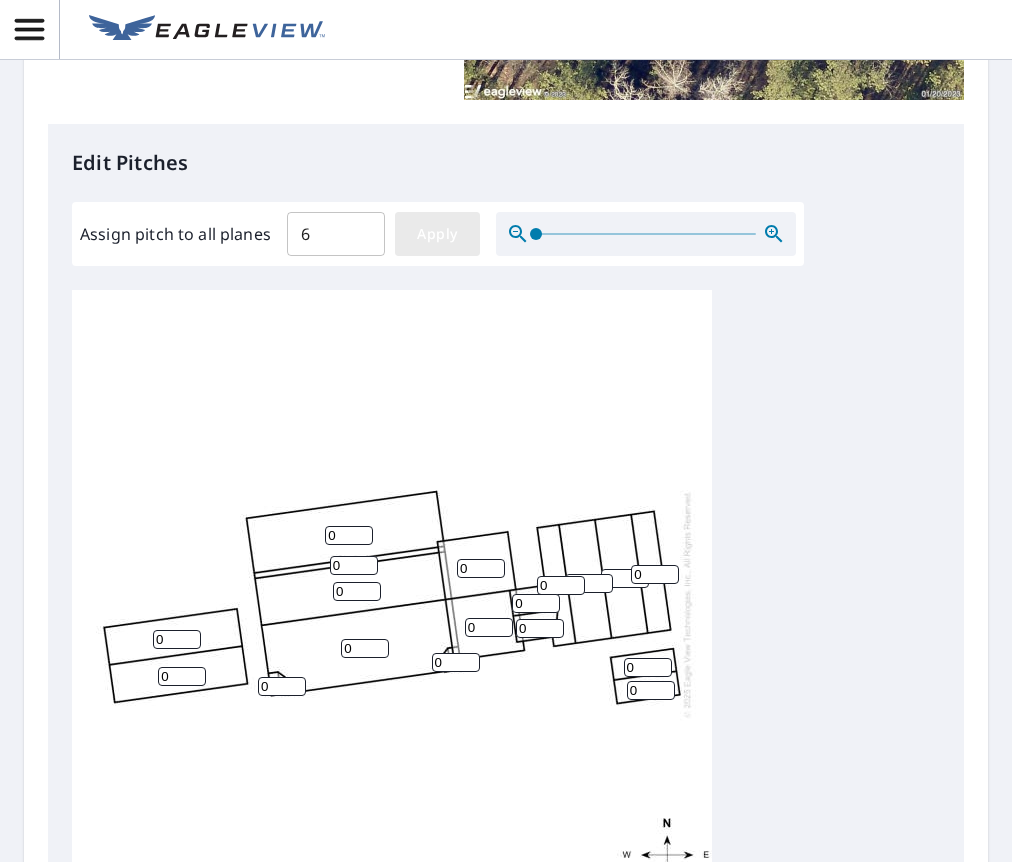 click on "Apply" at bounding box center (437, 234) 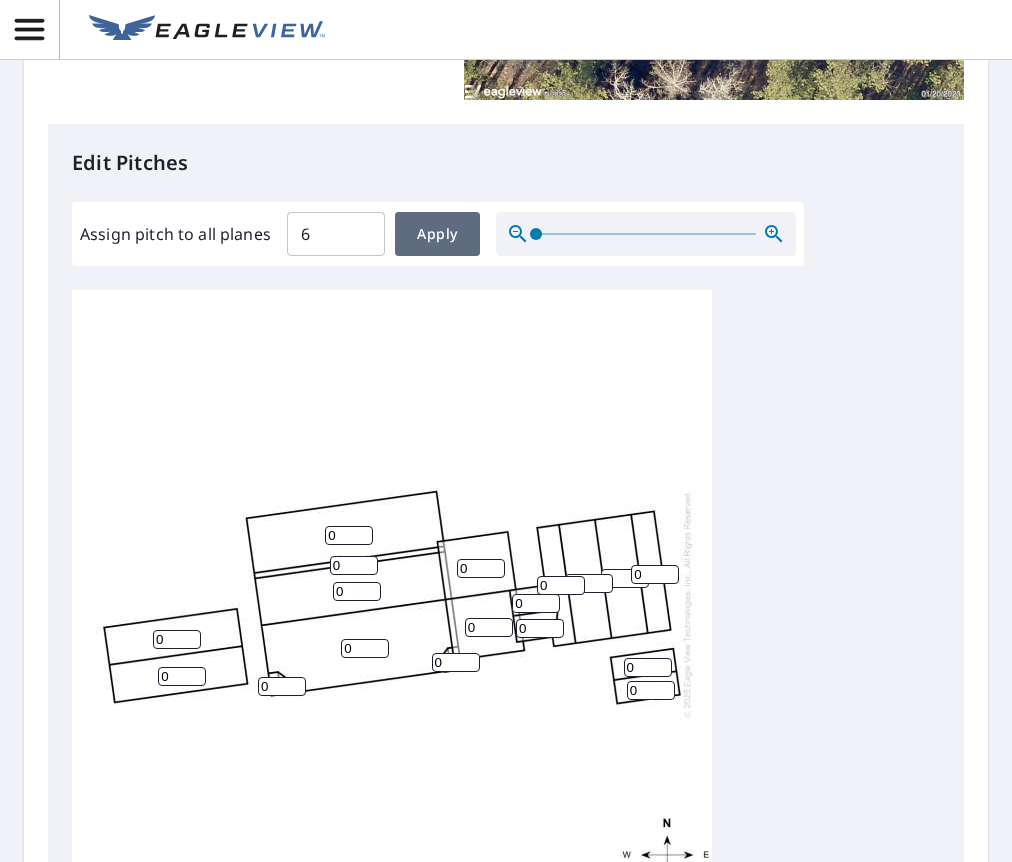 type on "6" 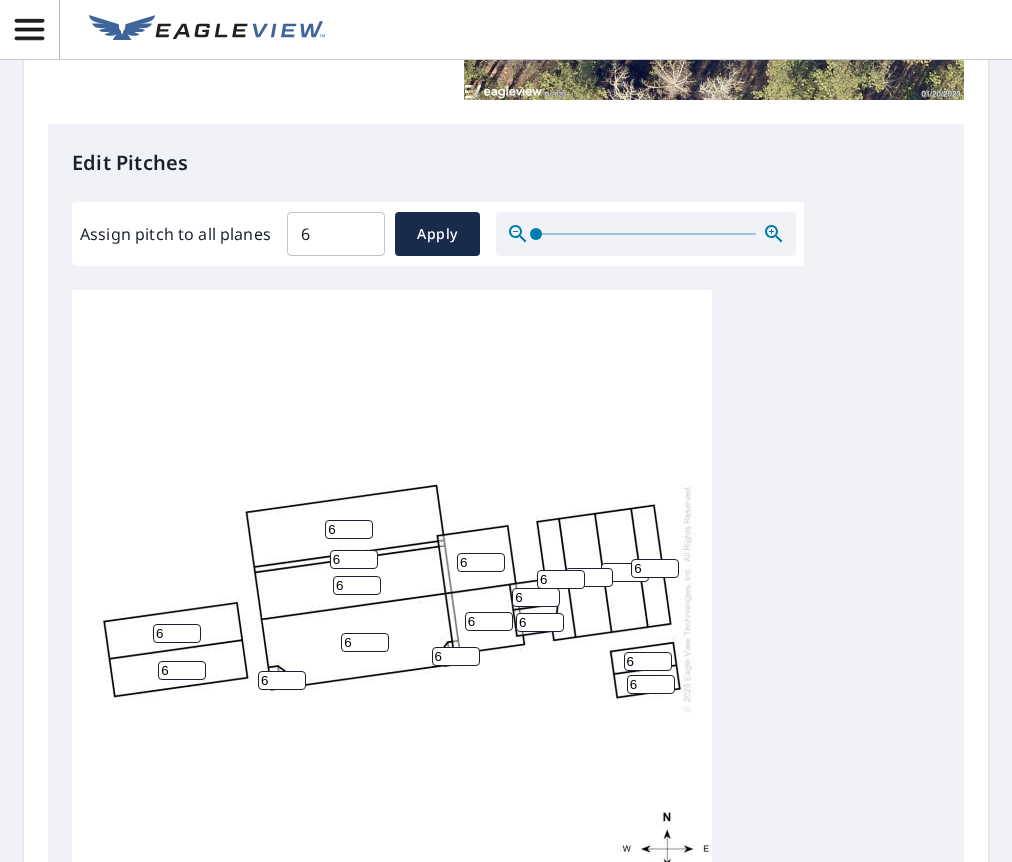 scroll, scrollTop: 21, scrollLeft: 0, axis: vertical 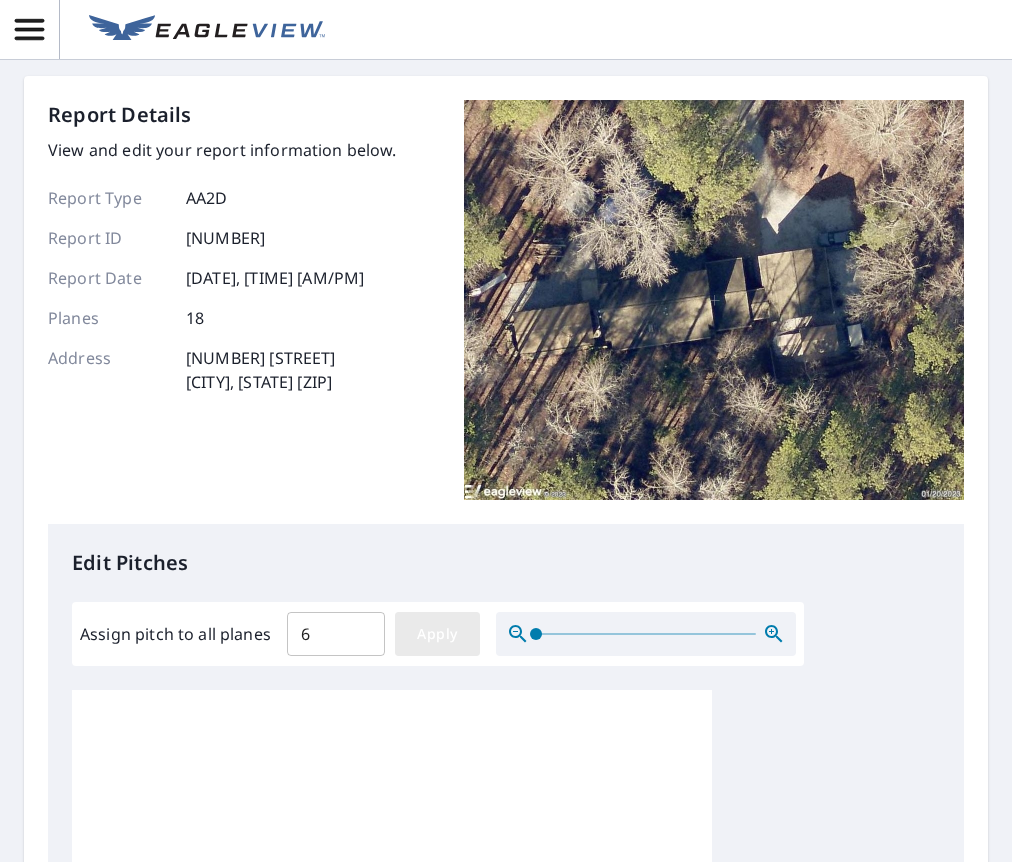click on "Apply" at bounding box center (437, 634) 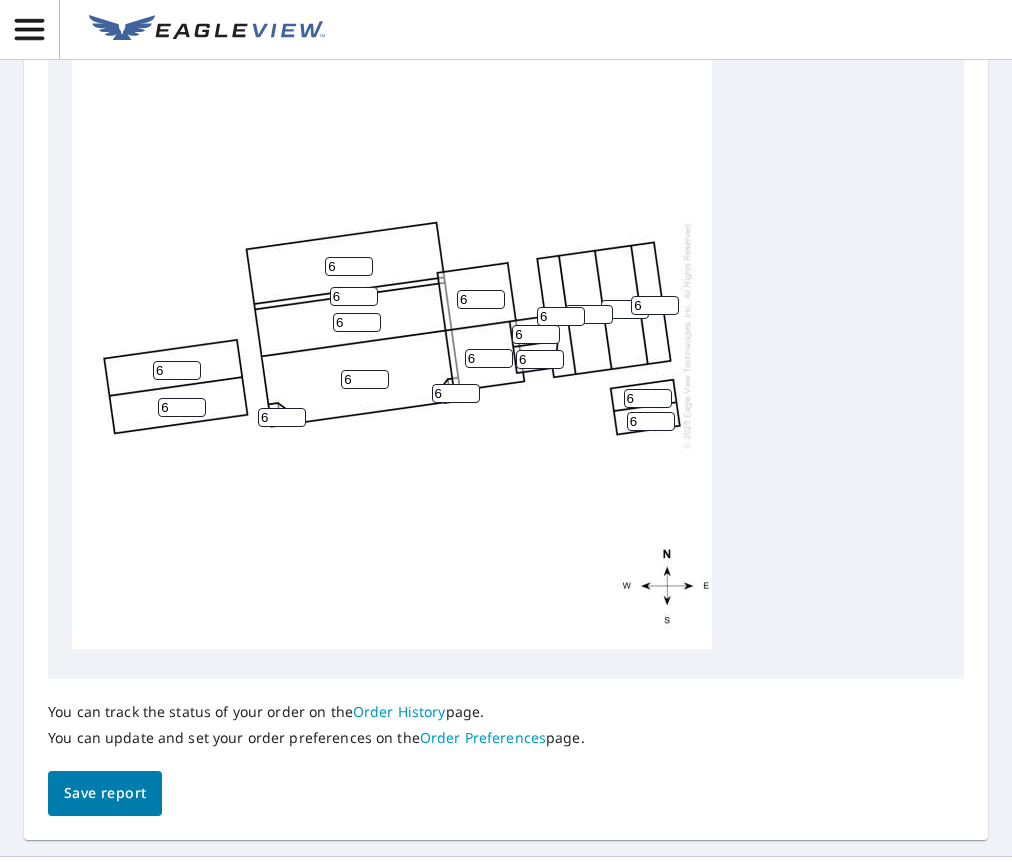scroll, scrollTop: 723, scrollLeft: 0, axis: vertical 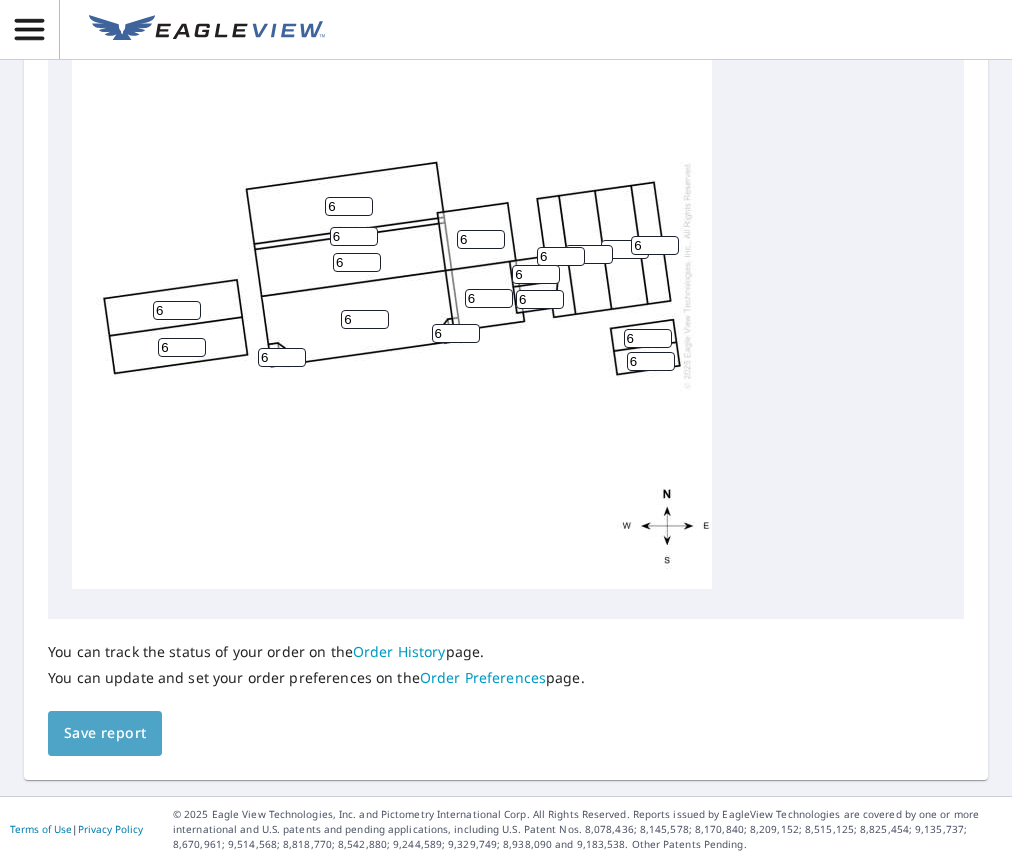 click on "Save report" at bounding box center (105, 733) 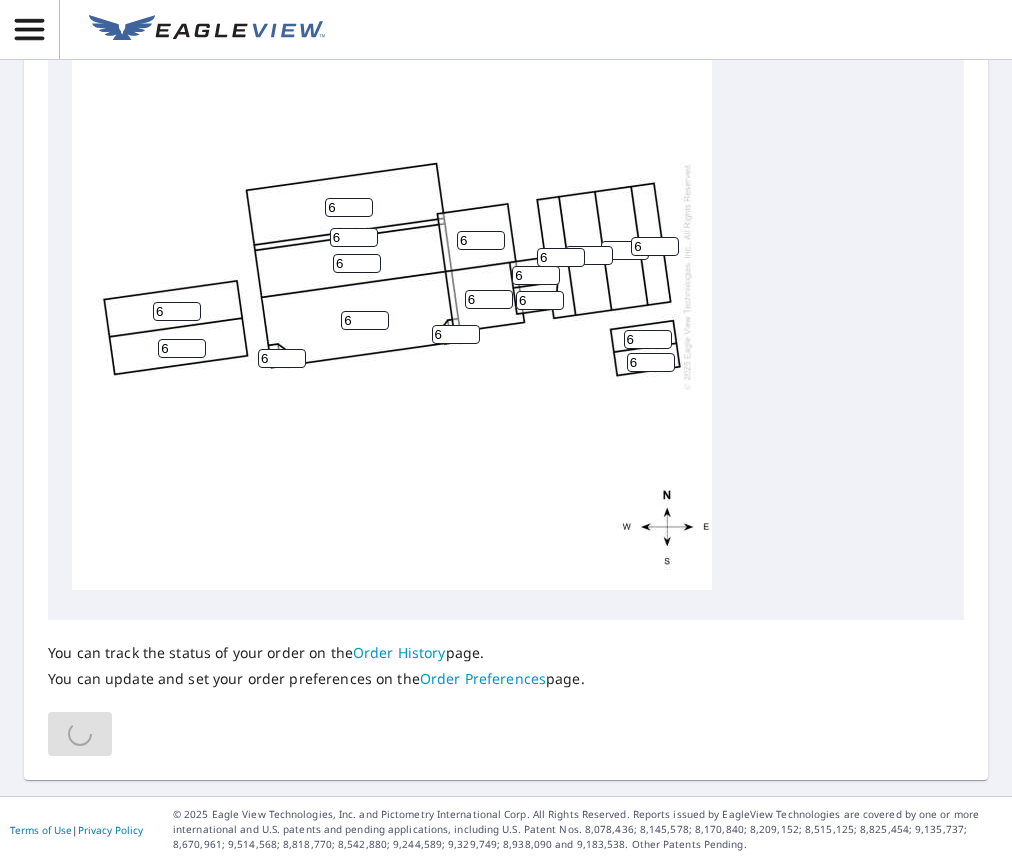 scroll, scrollTop: 722, scrollLeft: 0, axis: vertical 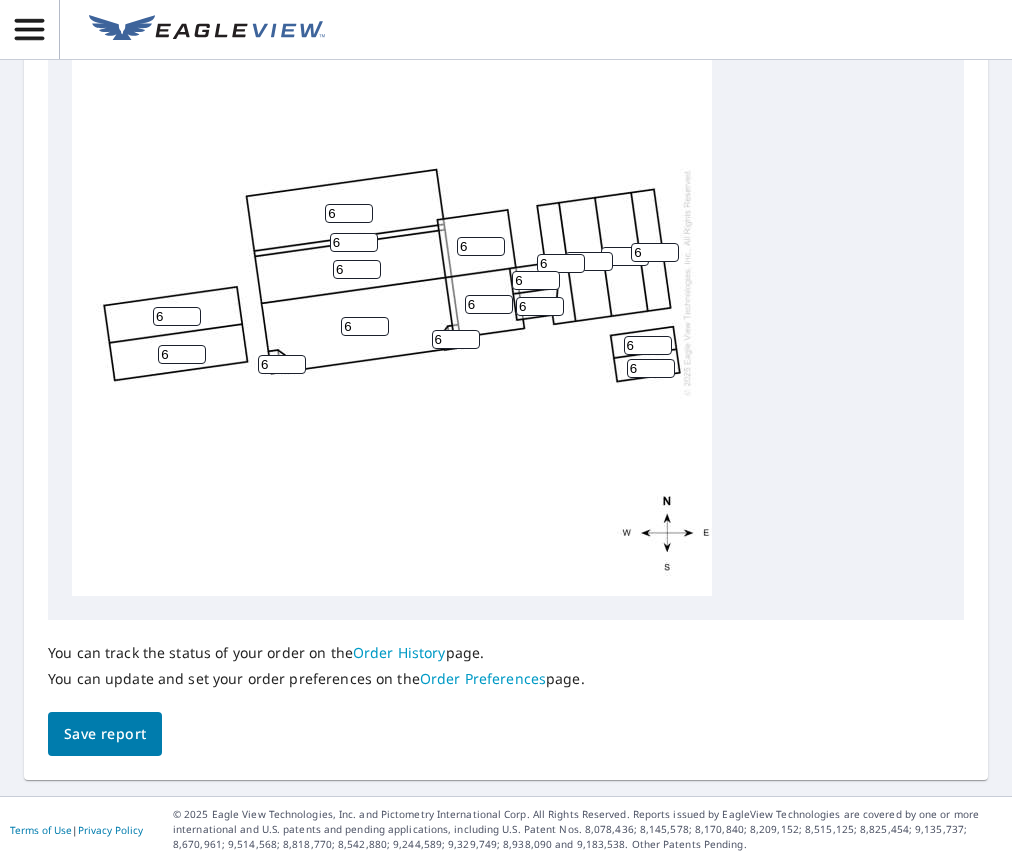 click on "6 6 6 6 6 6 6 6 6 6 6 6 6 6 6 6 6 6" at bounding box center (506, 282) 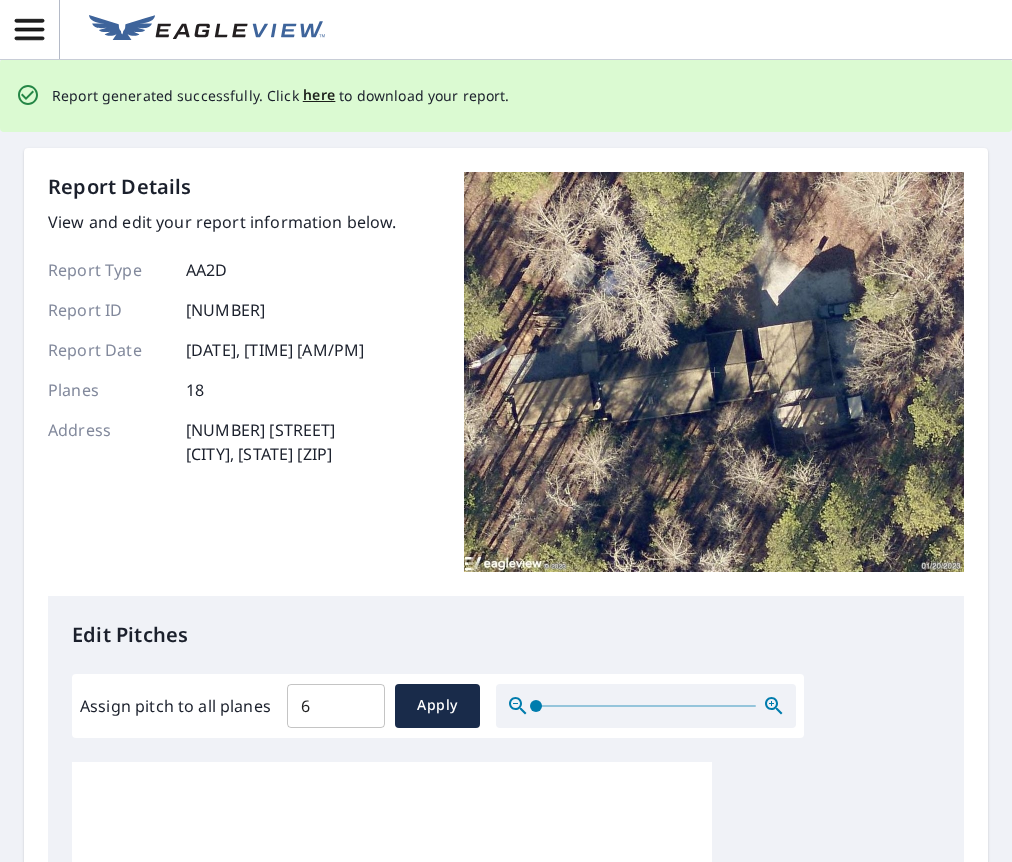 scroll, scrollTop: 0, scrollLeft: 0, axis: both 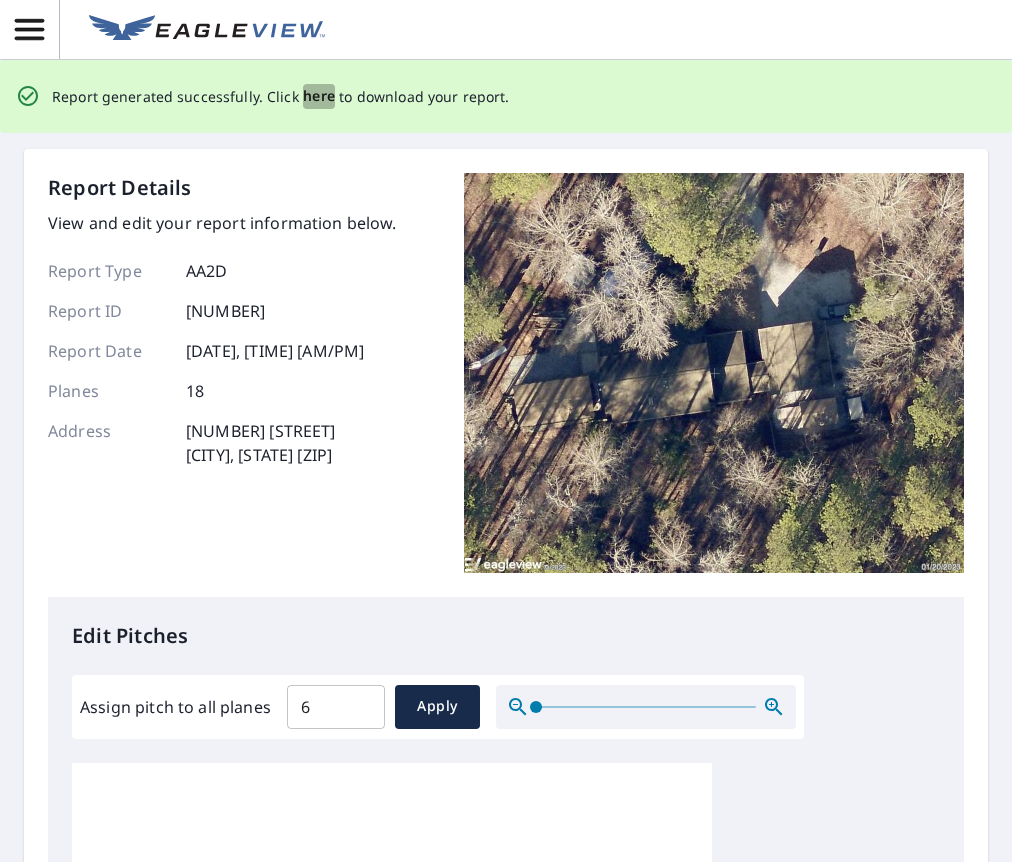 click on "here" at bounding box center [319, 96] 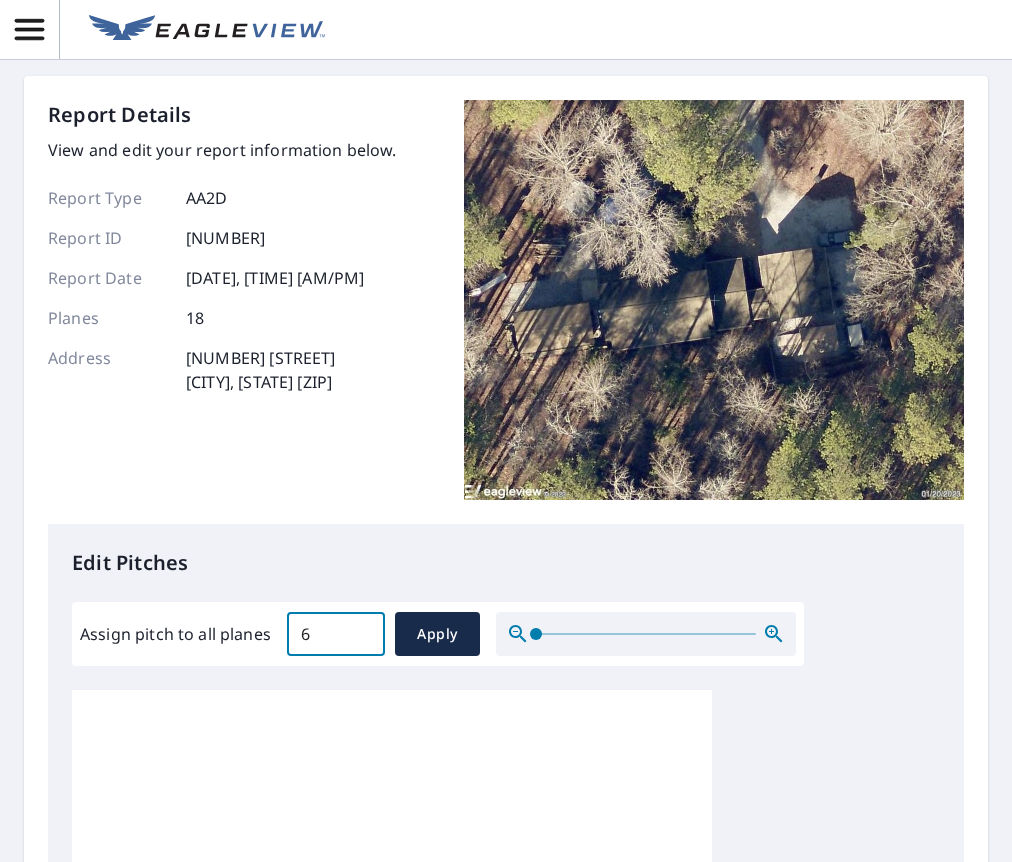 click on "6" at bounding box center [336, 634] 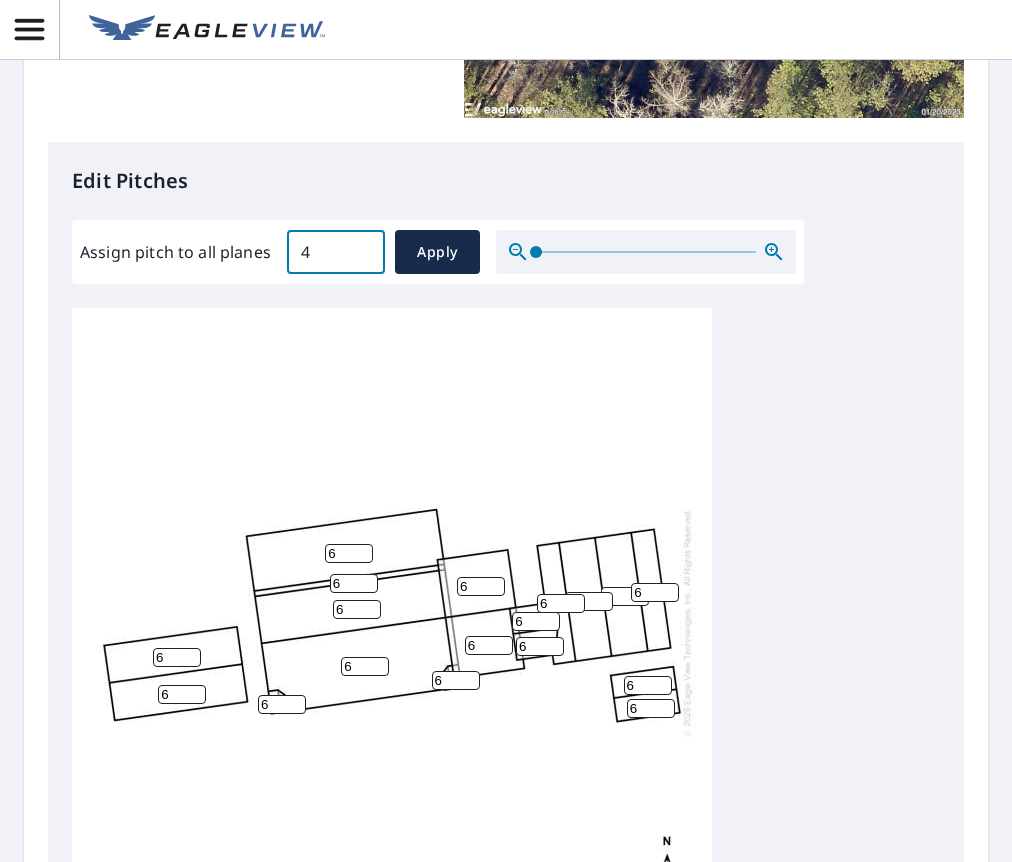 scroll, scrollTop: 400, scrollLeft: 0, axis: vertical 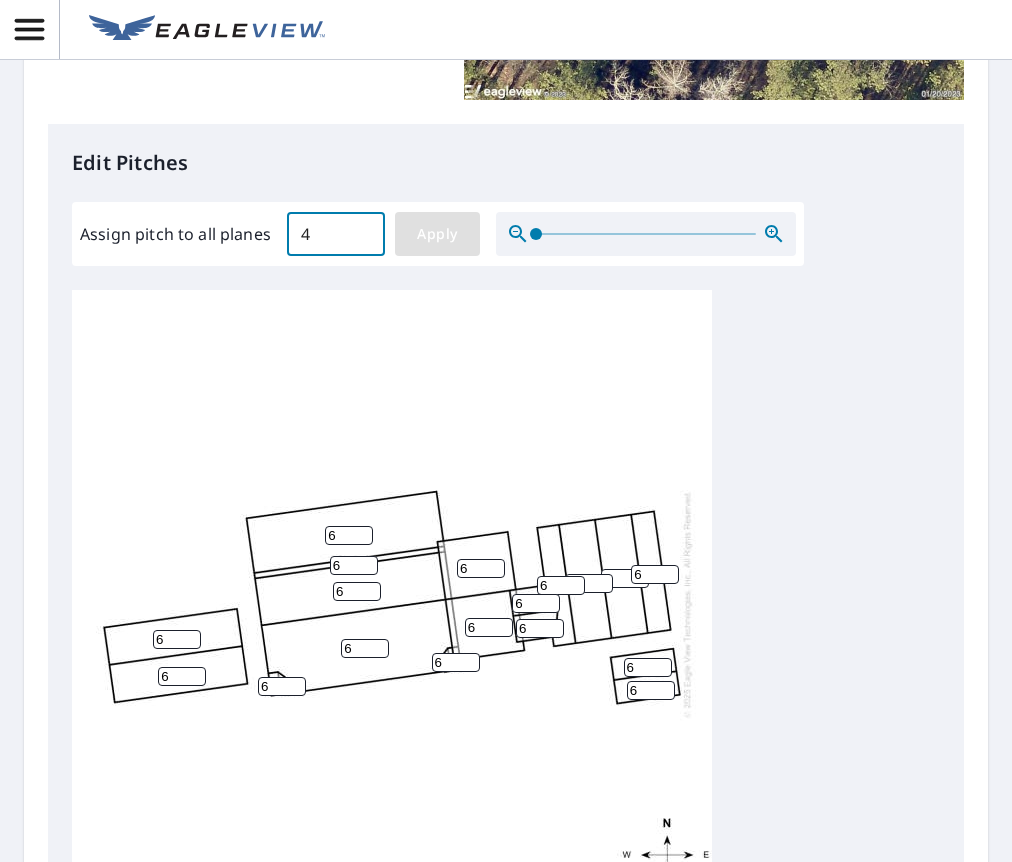 type on "4" 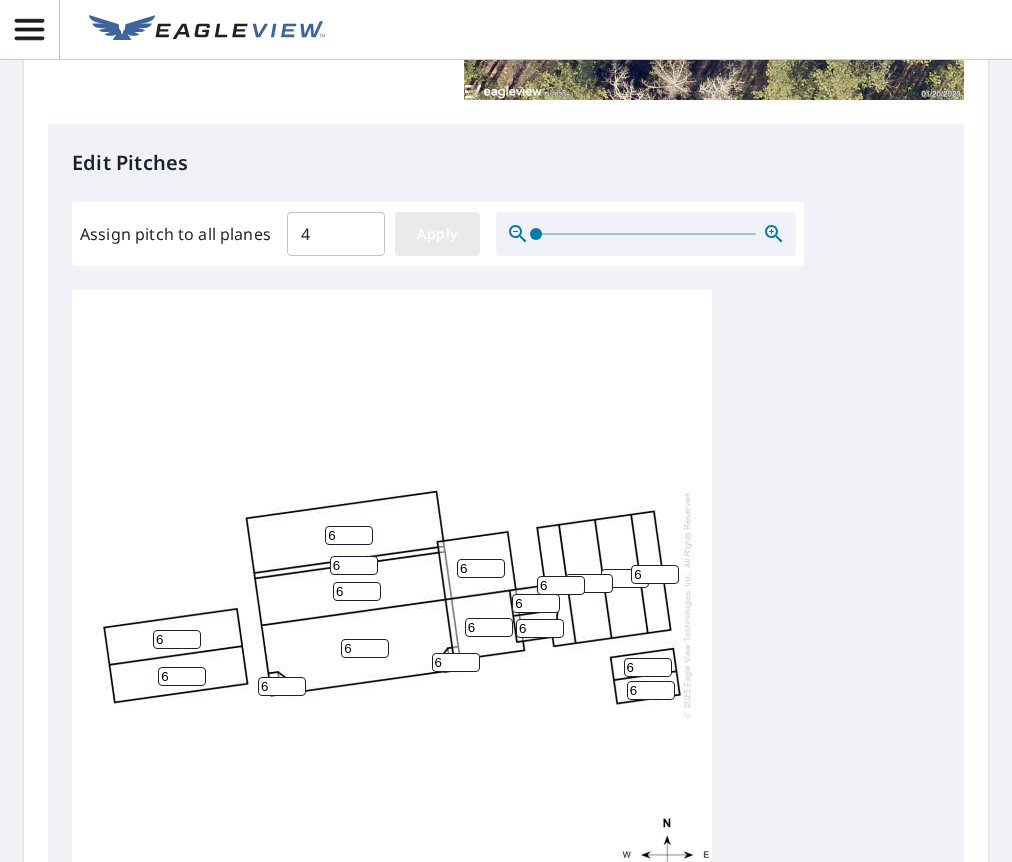 click on "Apply" at bounding box center (437, 234) 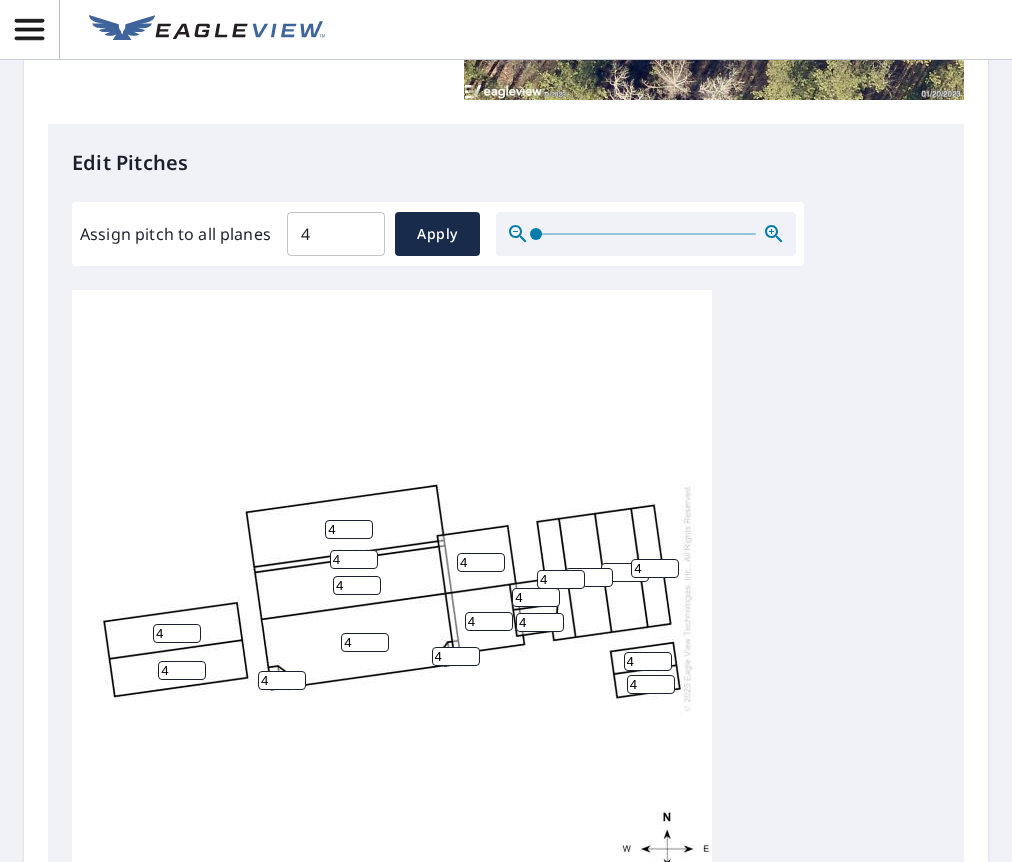 scroll, scrollTop: 21, scrollLeft: 0, axis: vertical 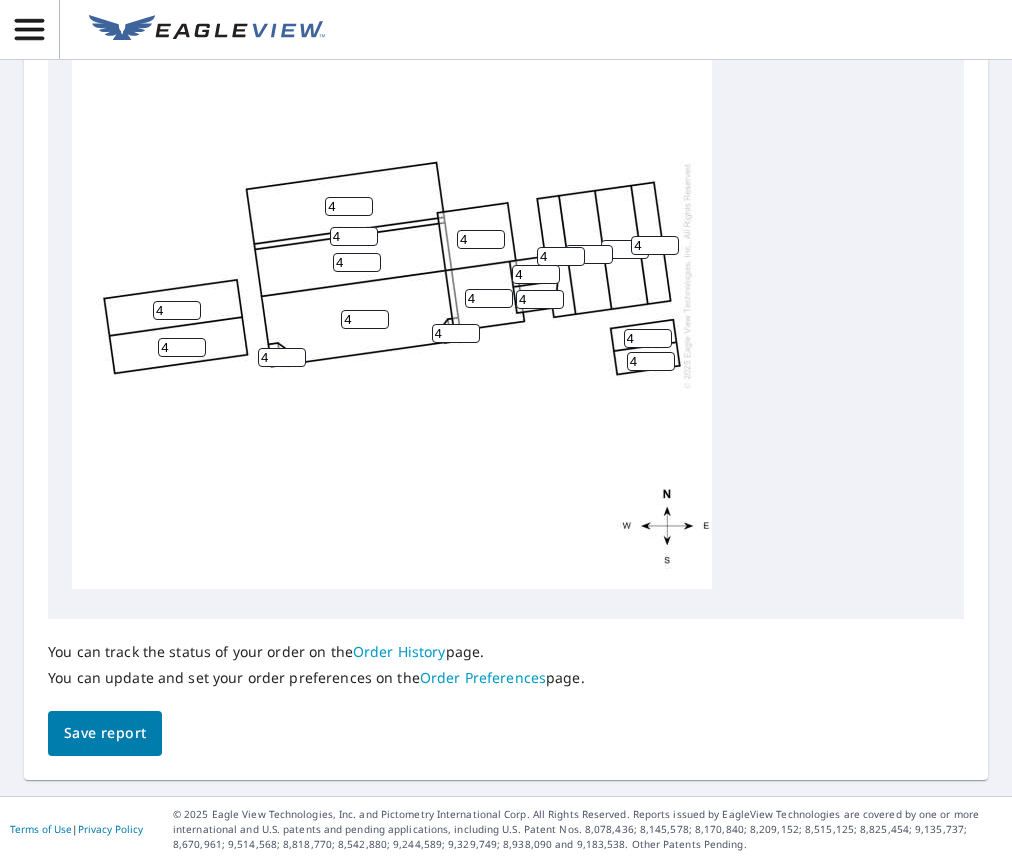 click on "Save report" at bounding box center [105, 733] 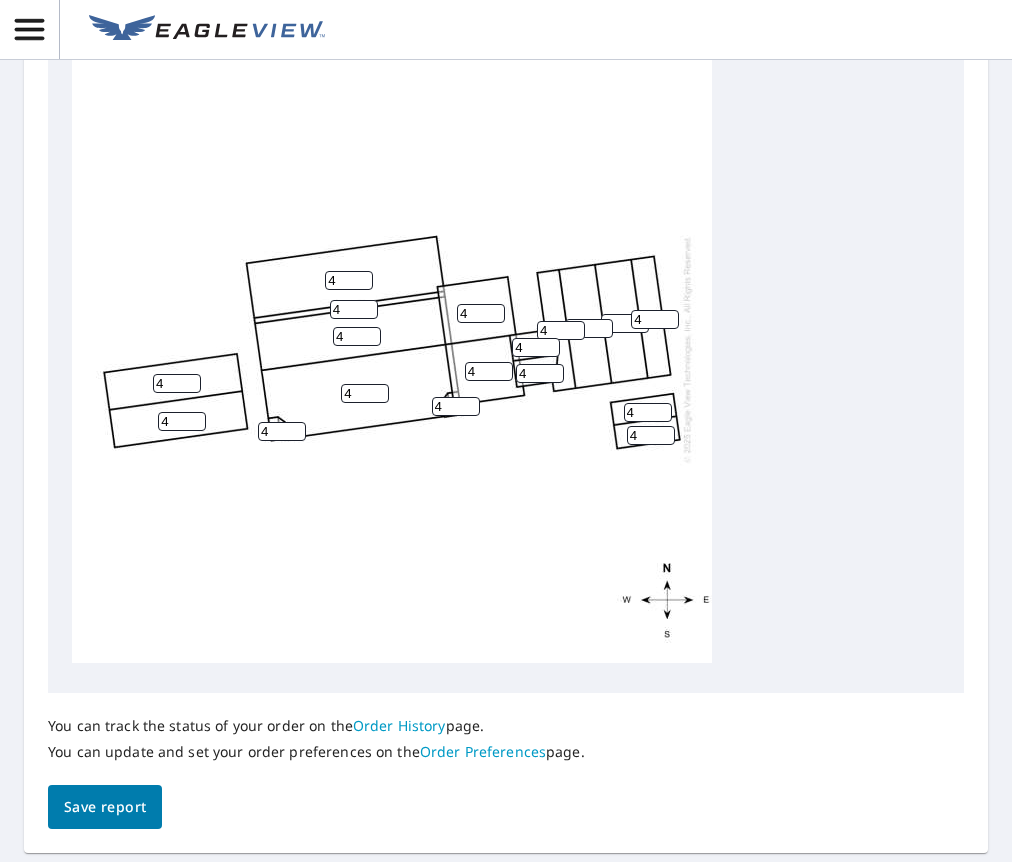 scroll, scrollTop: 795, scrollLeft: 0, axis: vertical 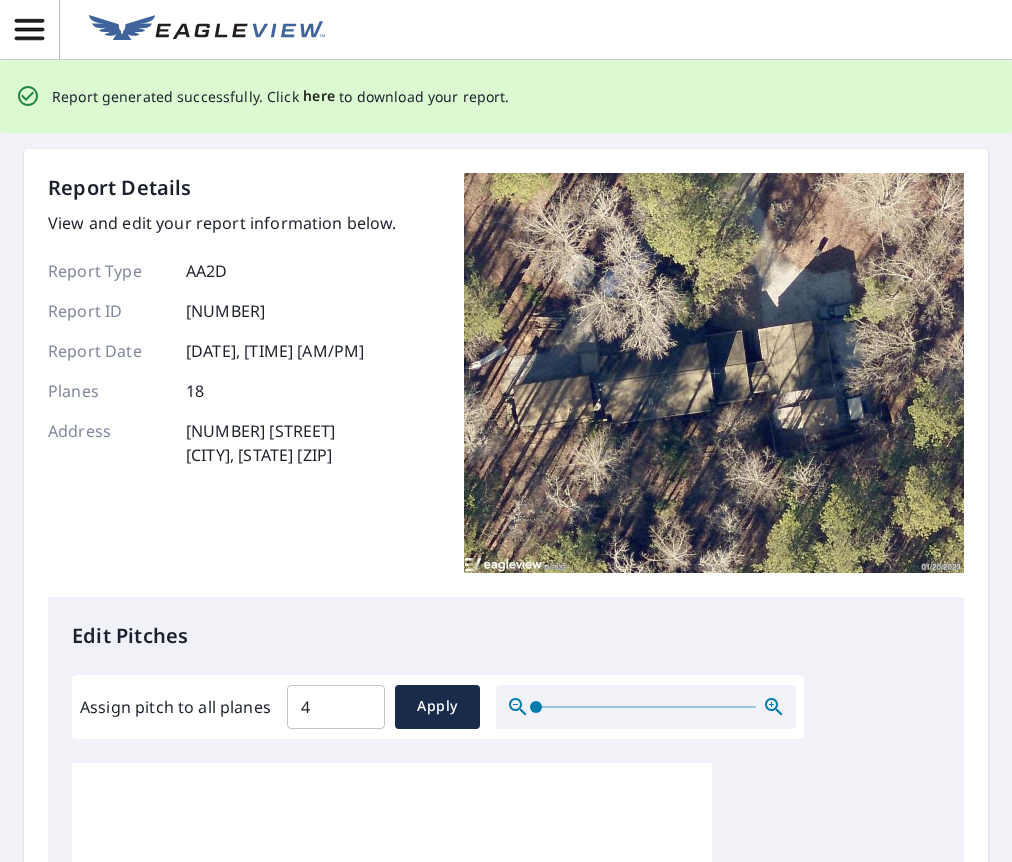 click on "here" at bounding box center (319, 96) 